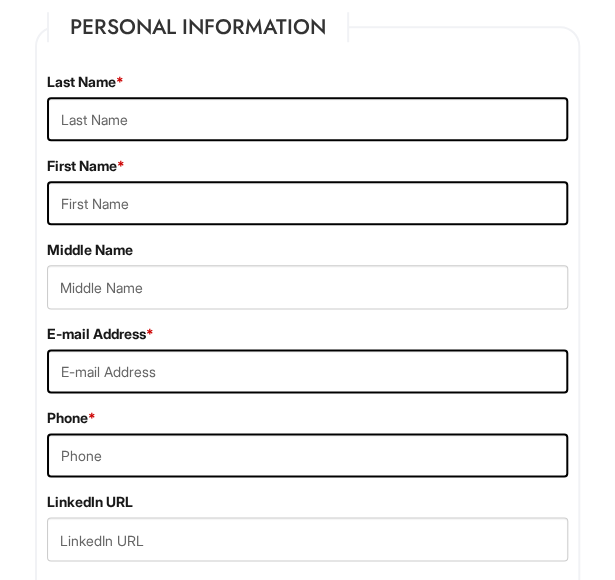 scroll, scrollTop: 463, scrollLeft: 0, axis: vertical 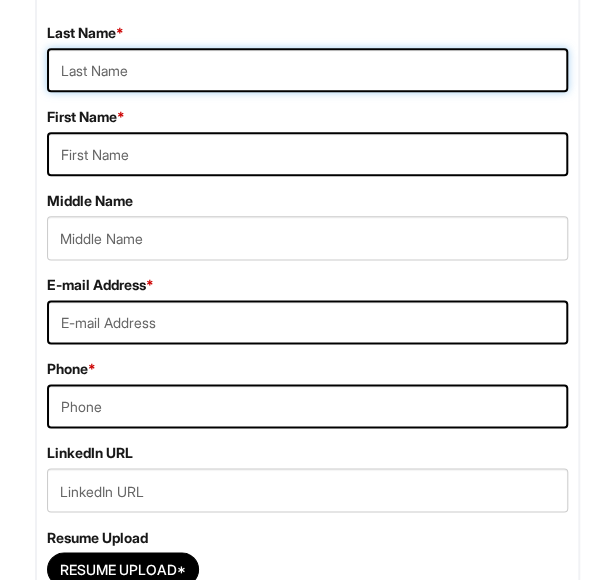 click at bounding box center [307, 70] 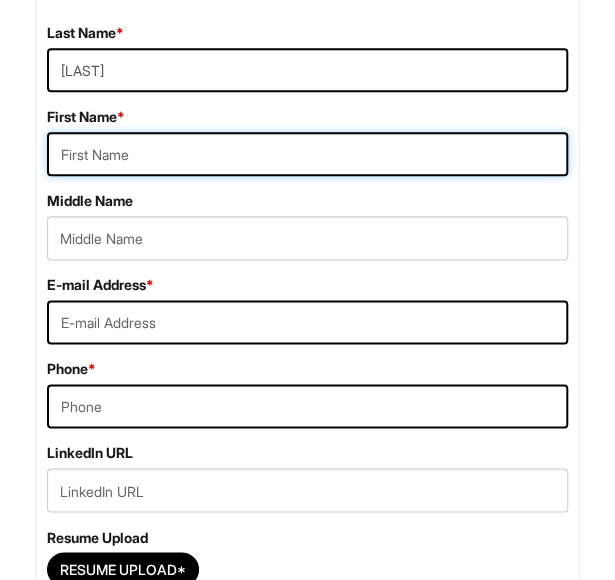 type on "[LAST]" 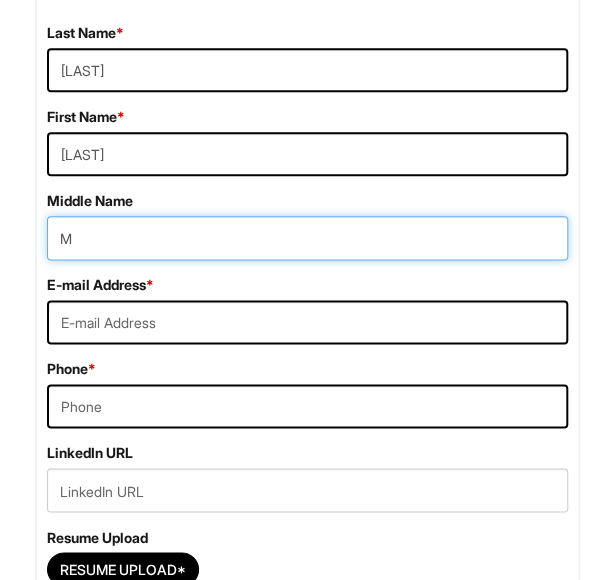 type on "[LAST]@[DOMAIN]" 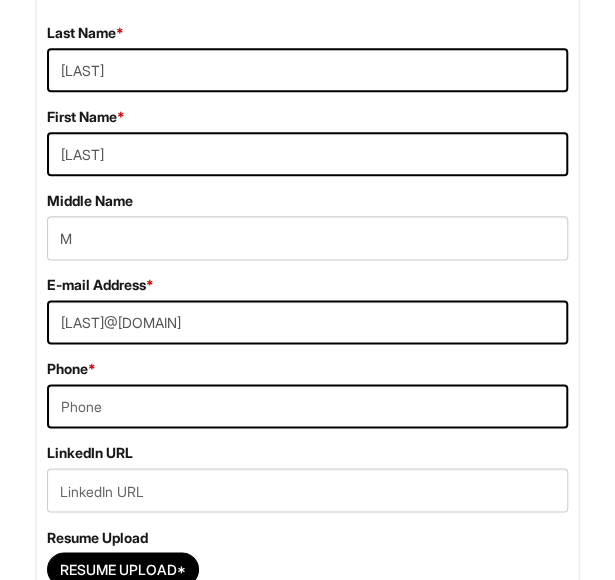 type on "[PHONE]" 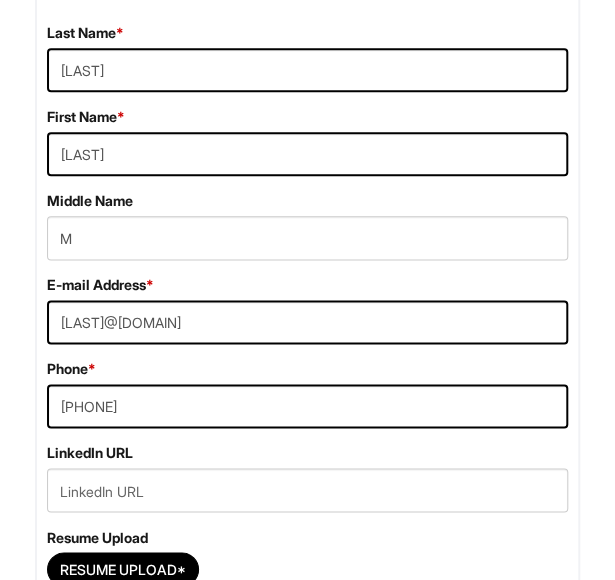 type on "[NUMBER] [STREET]" 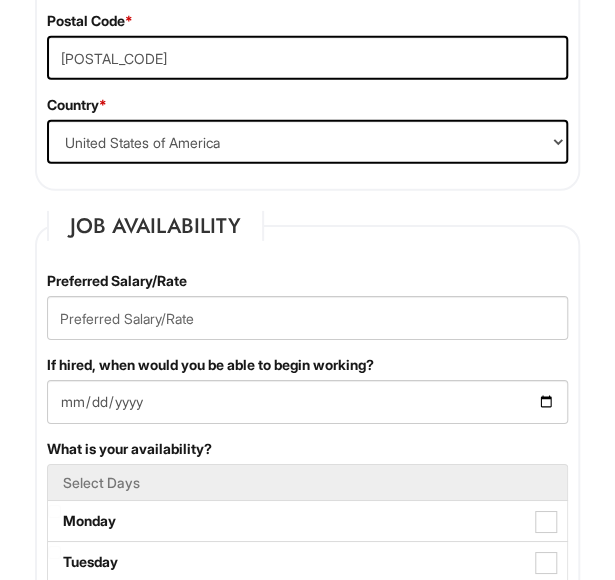 scroll, scrollTop: 1400, scrollLeft: 0, axis: vertical 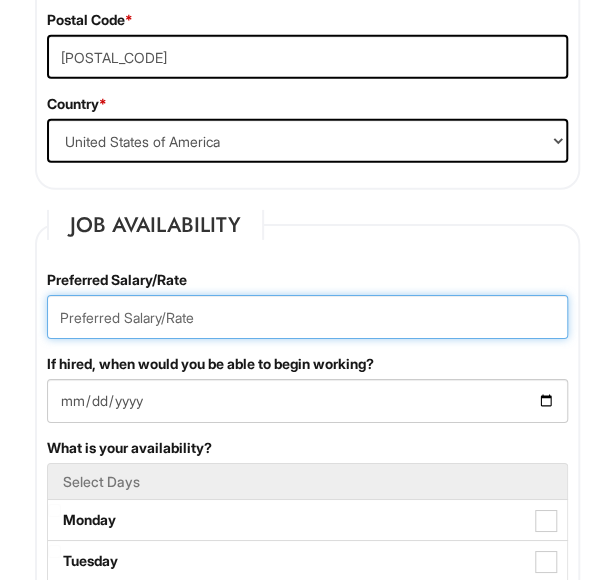 click at bounding box center [307, 317] 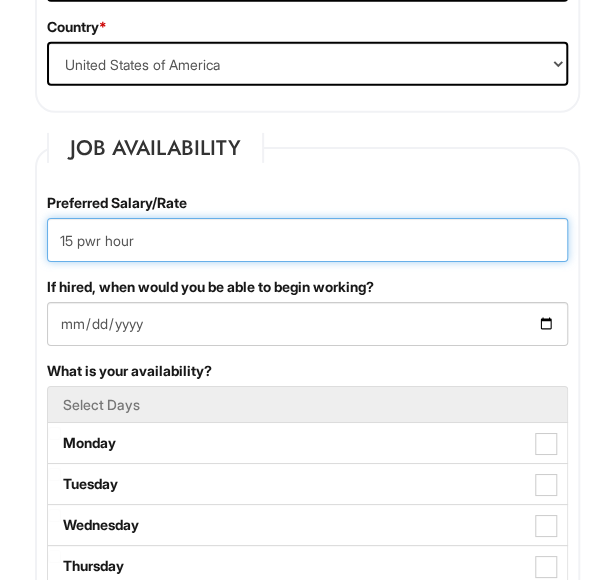 scroll, scrollTop: 1478, scrollLeft: 0, axis: vertical 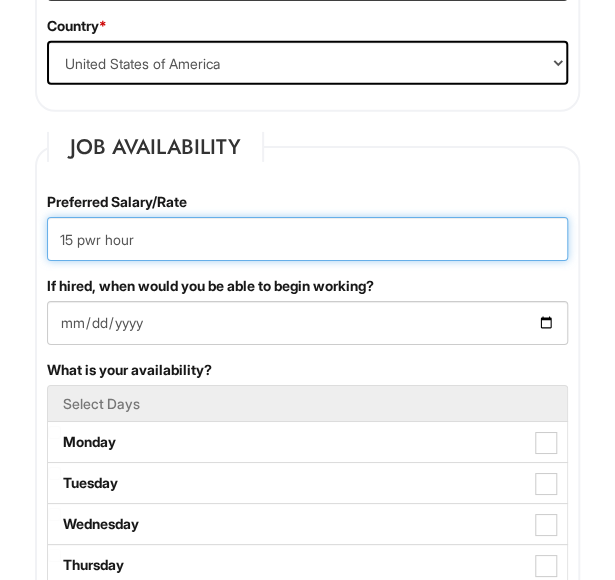 type on "15 pwr hour" 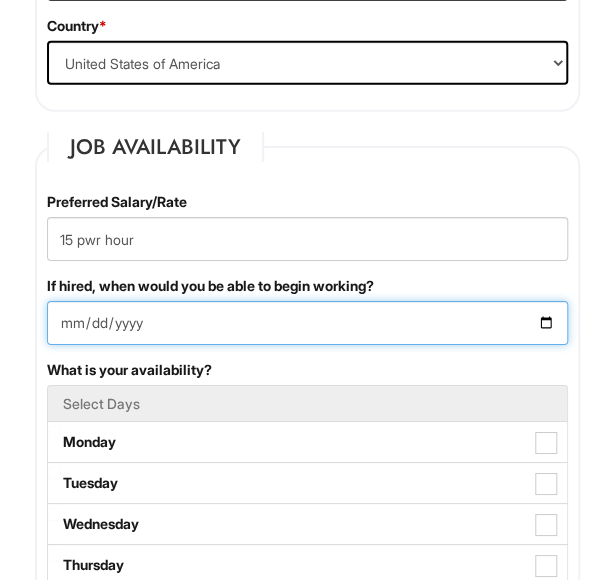 click on "If hired, when would you be able to begin working?" at bounding box center (307, 323) 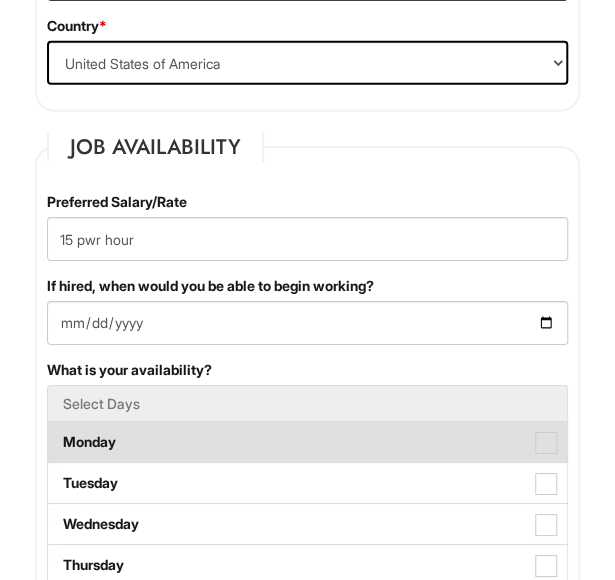 click on "Monday" at bounding box center (307, 442) 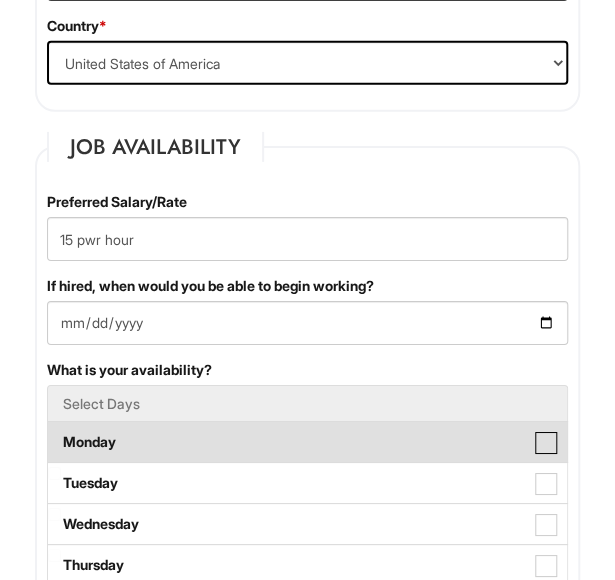 click on "Monday" at bounding box center (54, 432) 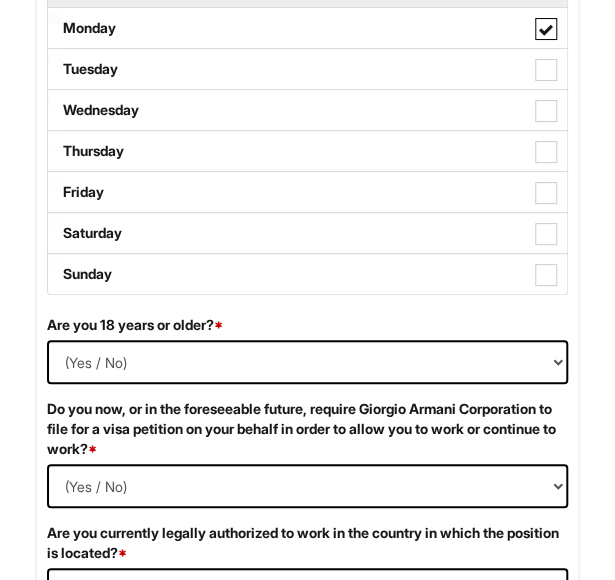 scroll, scrollTop: 1893, scrollLeft: 0, axis: vertical 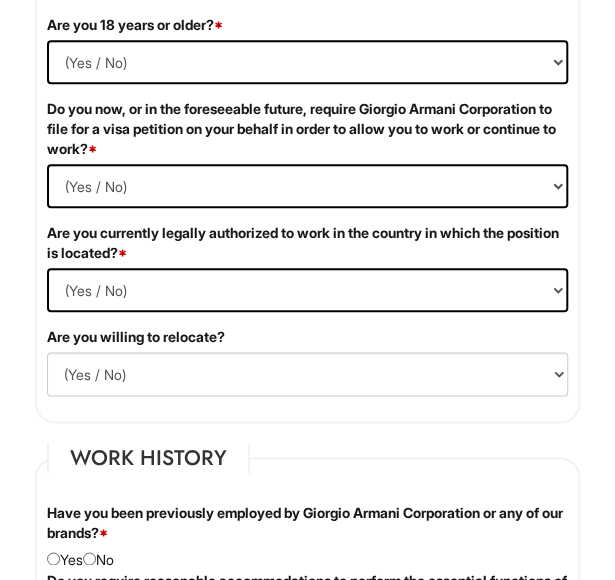 click on "Monday" at bounding box center (54, -282) 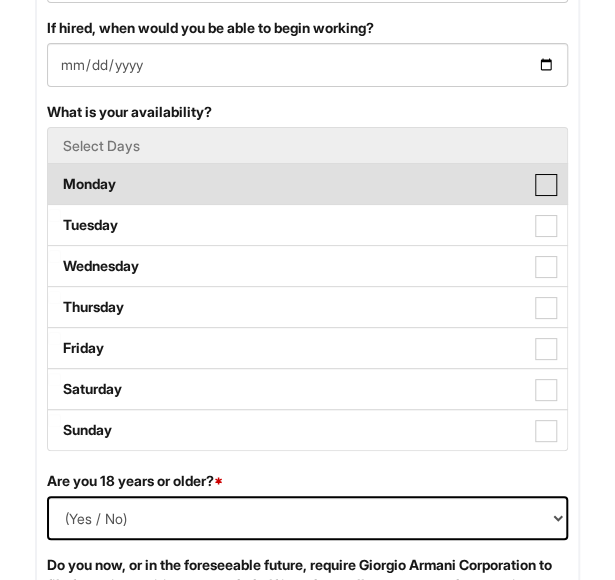 scroll, scrollTop: 1736, scrollLeft: 0, axis: vertical 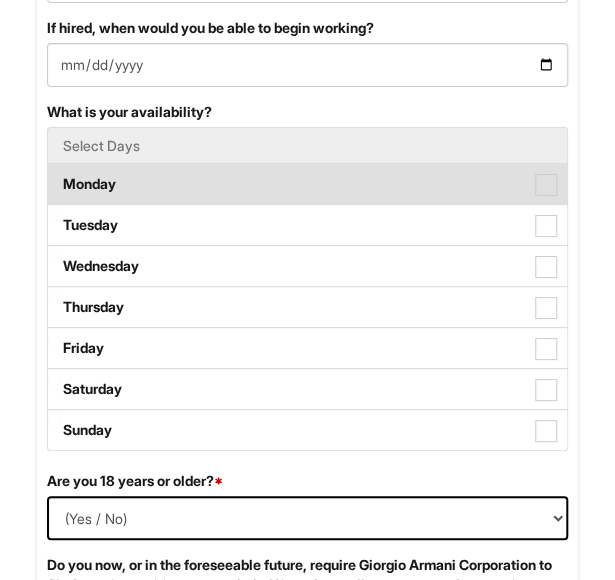 click on "Monday" at bounding box center (307, 184) 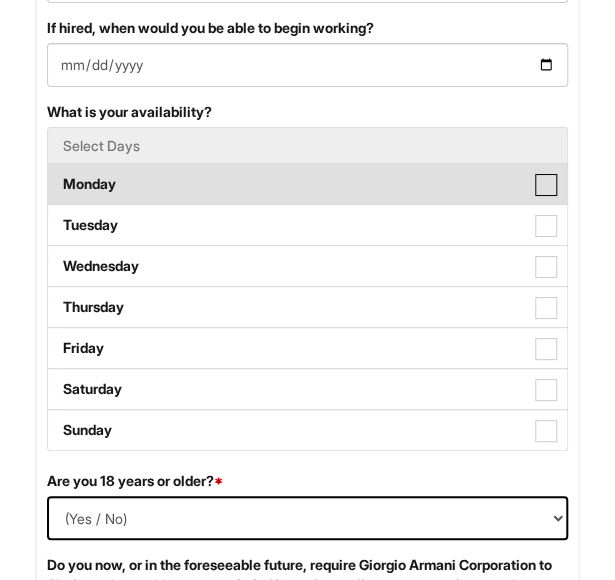 click on "Monday" at bounding box center (54, 174) 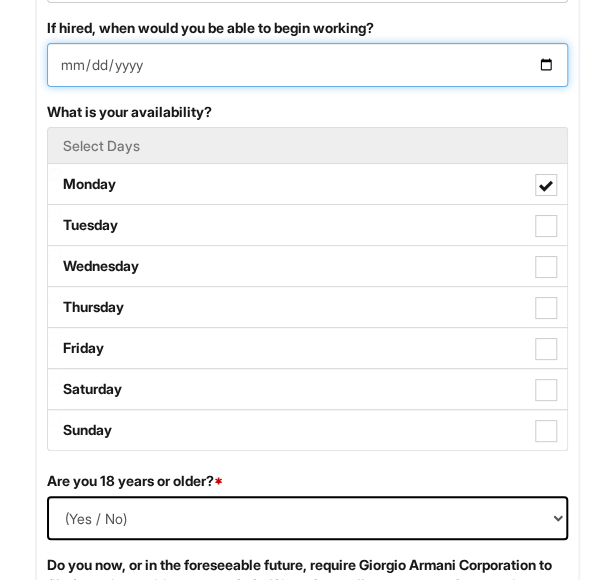 click on "If hired, when would you be able to begin working?" at bounding box center (307, 65) 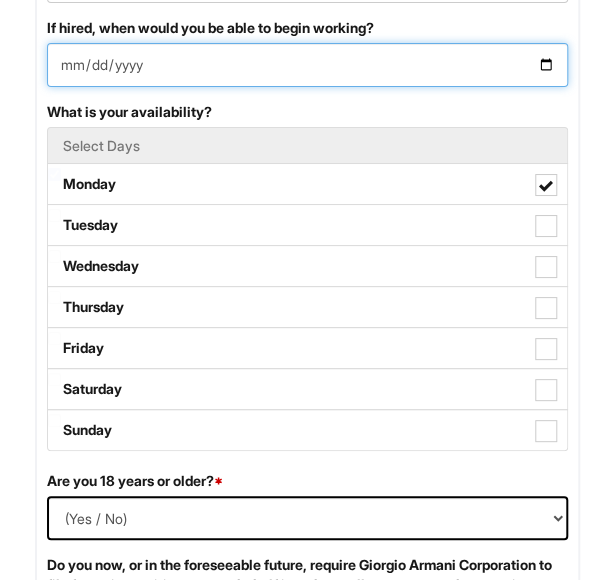 type on "[DATE]" 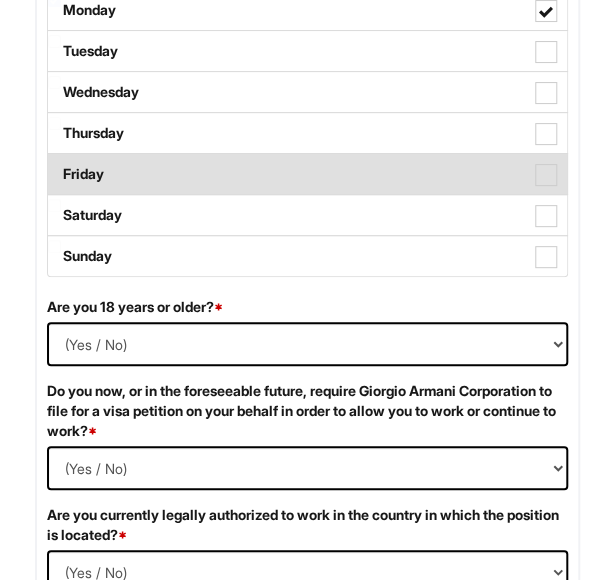 scroll, scrollTop: 1918, scrollLeft: 0, axis: vertical 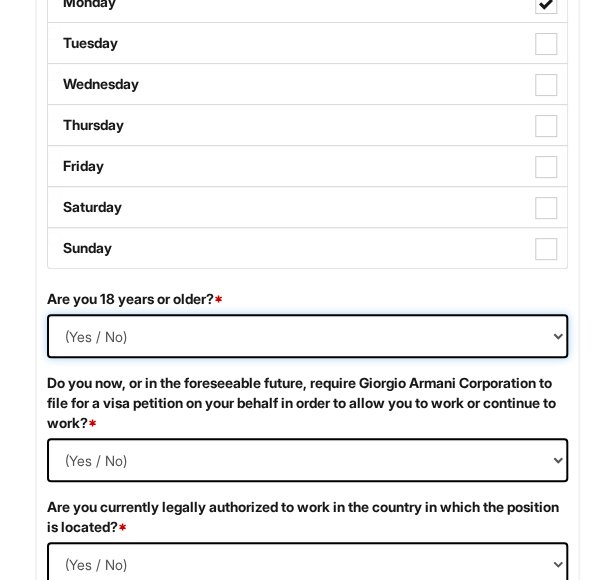 click on "(Yes / No) Yes No" at bounding box center [307, 336] 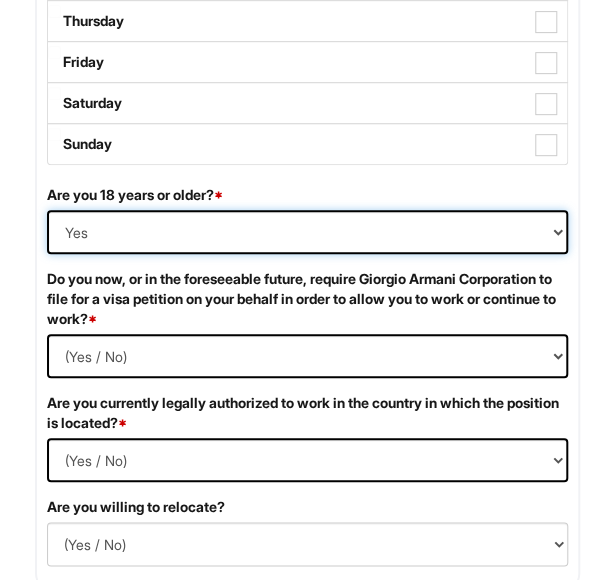 scroll, scrollTop: 2022, scrollLeft: 0, axis: vertical 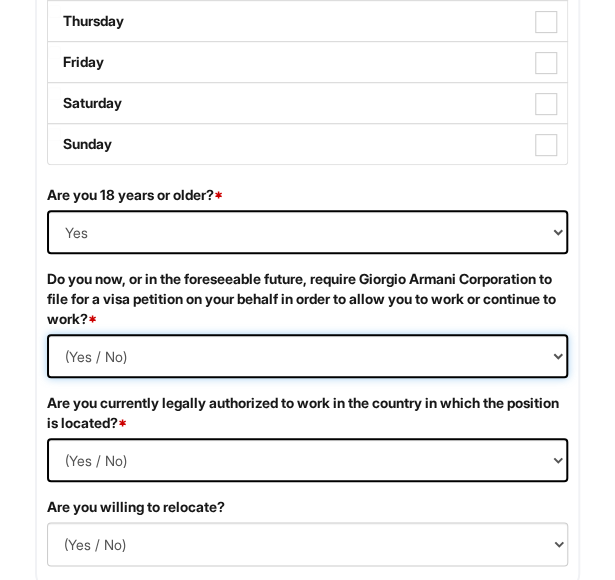 click on "(Yes / No) Yes No" at bounding box center (307, 356) 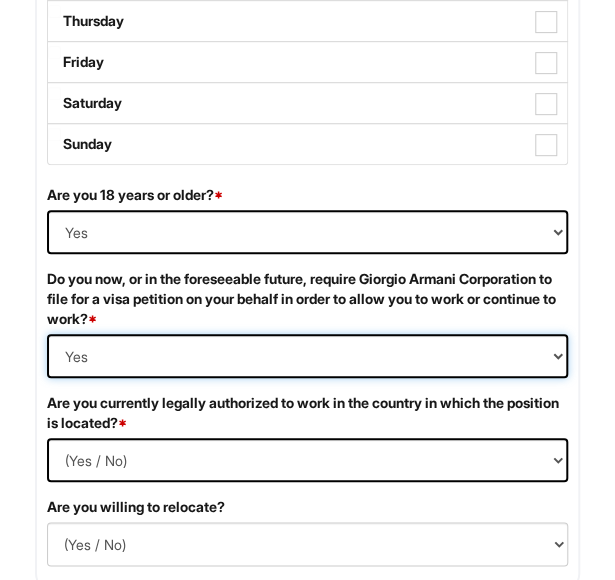 click on "(Yes / No) Yes No" at bounding box center [307, 356] 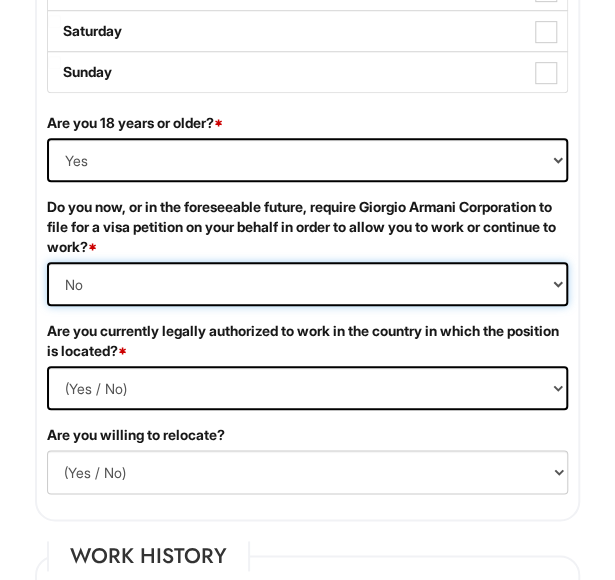 scroll, scrollTop: 2106, scrollLeft: 0, axis: vertical 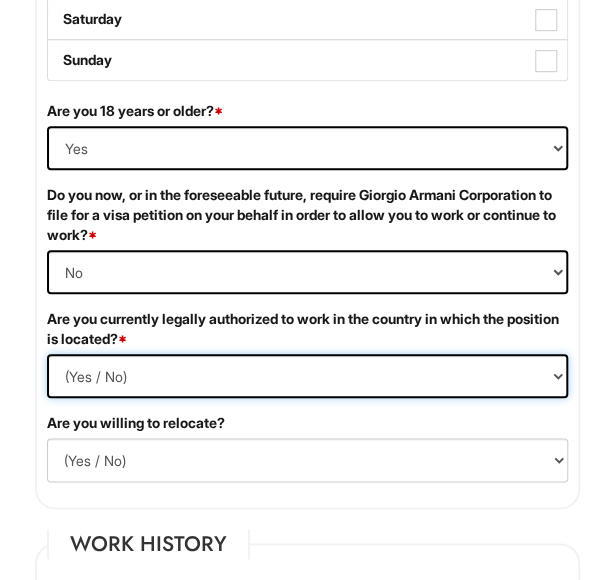 click on "(Yes / No) Yes No" at bounding box center (307, 376) 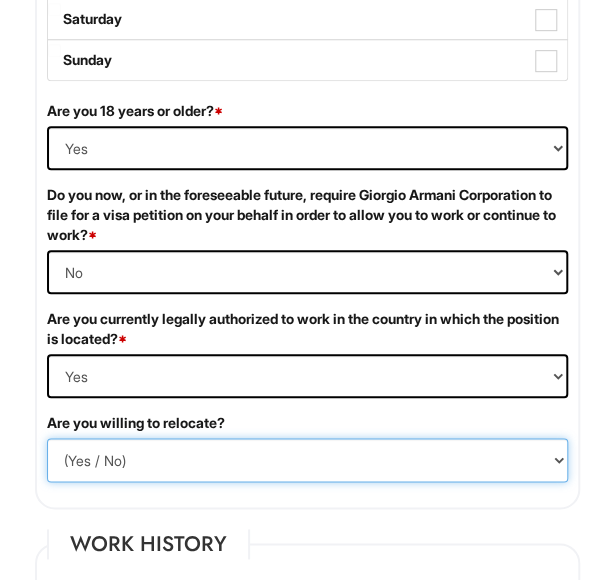 click on "(Yes / No) No Yes" at bounding box center (307, 460) 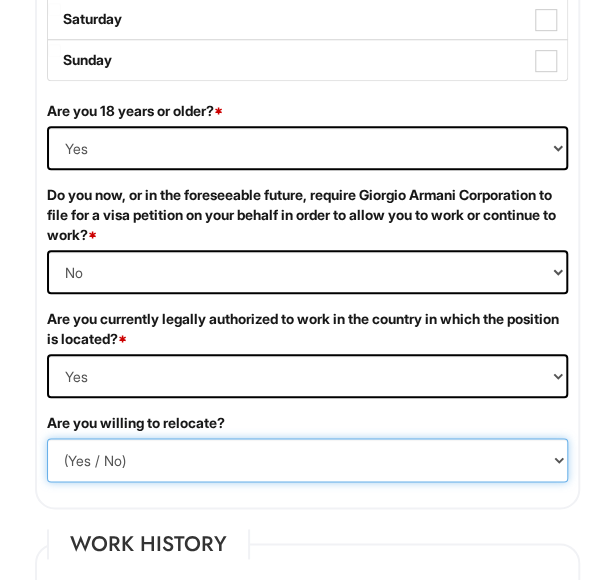 select on "N" 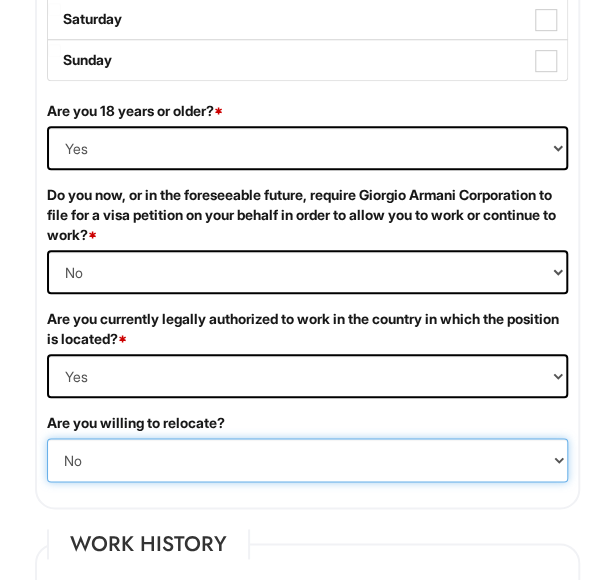 click on "(Yes / No) No Yes" at bounding box center (307, 460) 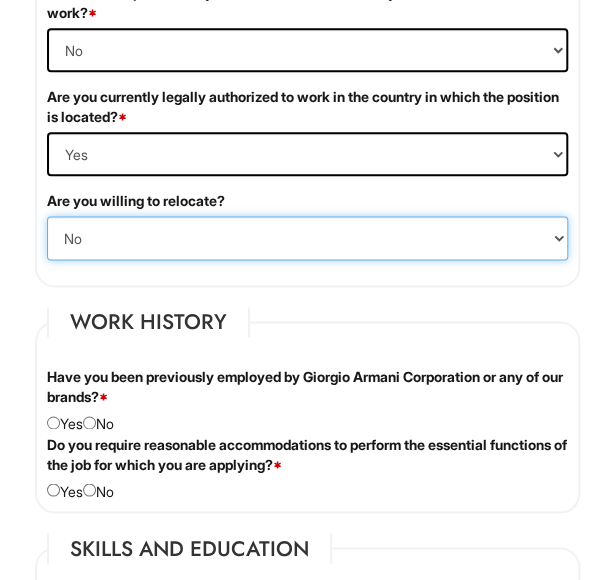 scroll, scrollTop: 2334, scrollLeft: 0, axis: vertical 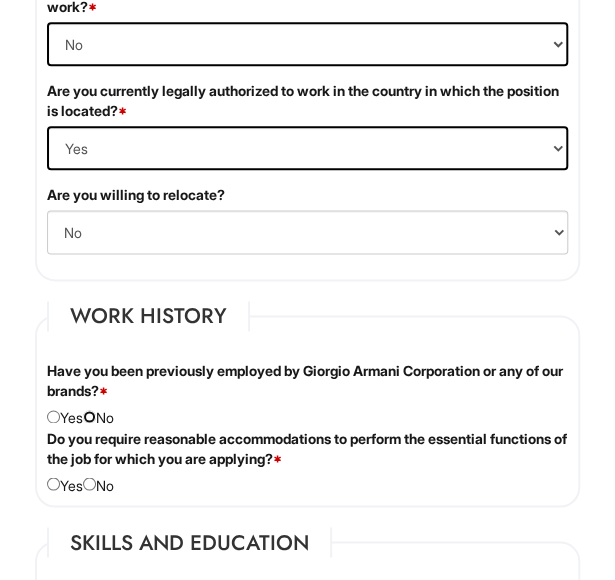 click at bounding box center [89, 416] 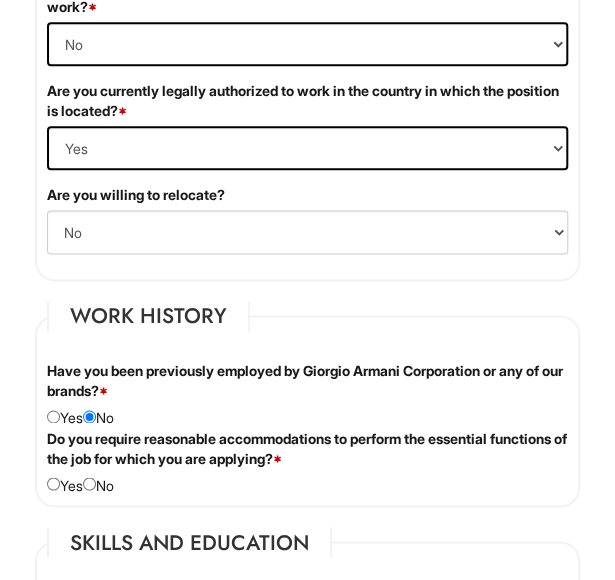 click on "Do you require reasonable accommodations to perform the essential functions of the job for which you are applying? *    Yes   No" at bounding box center [307, 461] 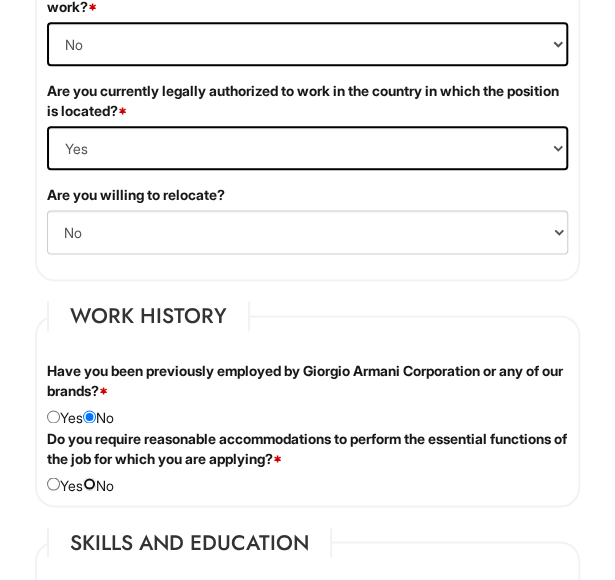 click at bounding box center [89, 483] 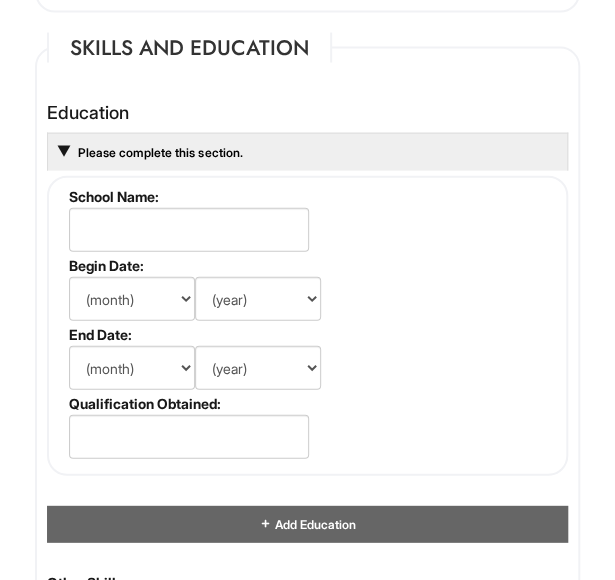 scroll, scrollTop: 2834, scrollLeft: 0, axis: vertical 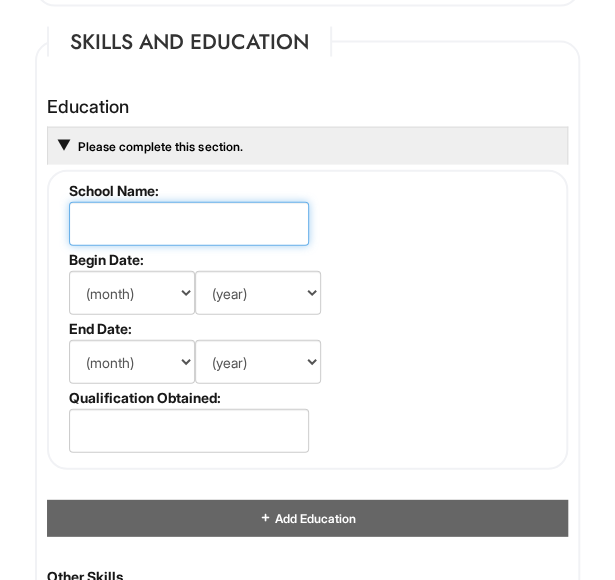 click at bounding box center (189, 224) 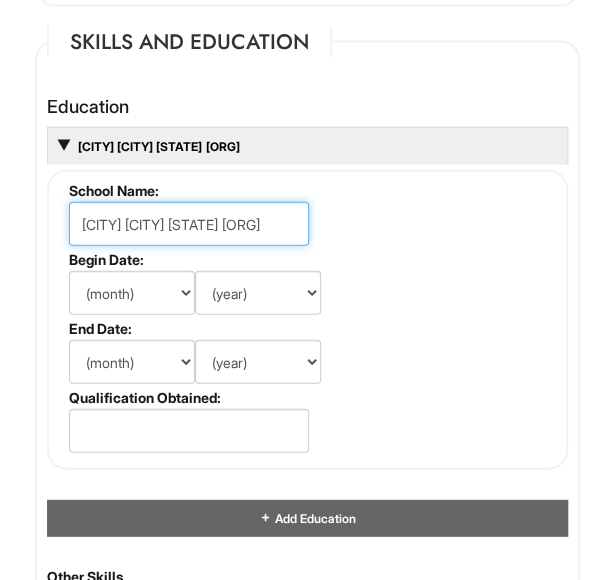 type on "[CITY] [CITY] [STATE] [ORG]" 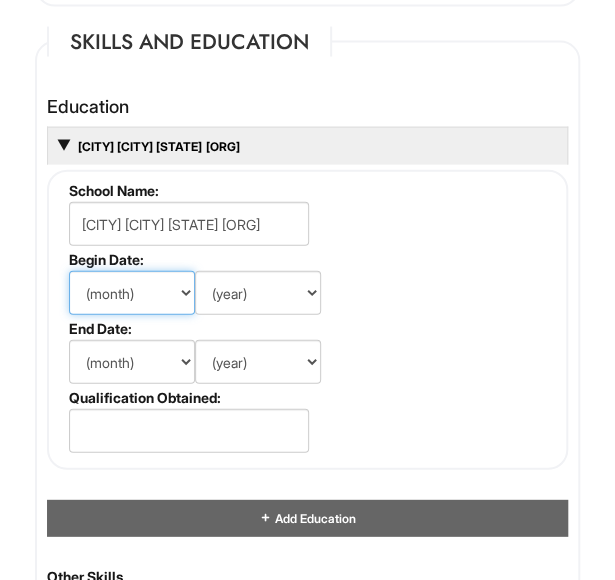 click on "(month) Jan Feb Mar Apr May Jun Jul Aug Sep Oct Nov Dec" at bounding box center [132, 293] 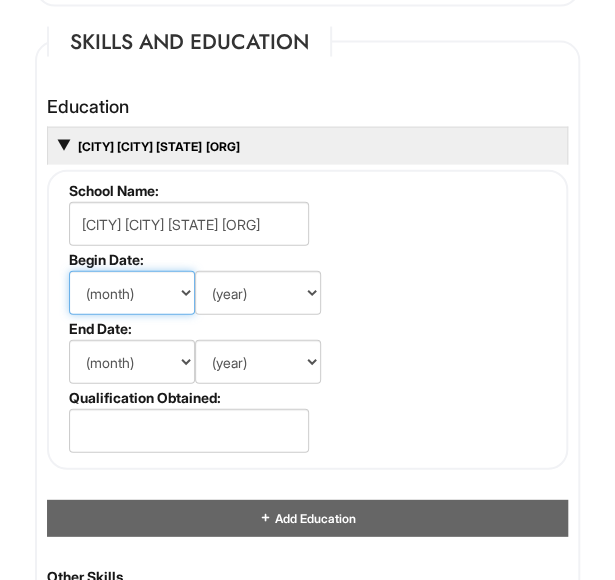 select on "1" 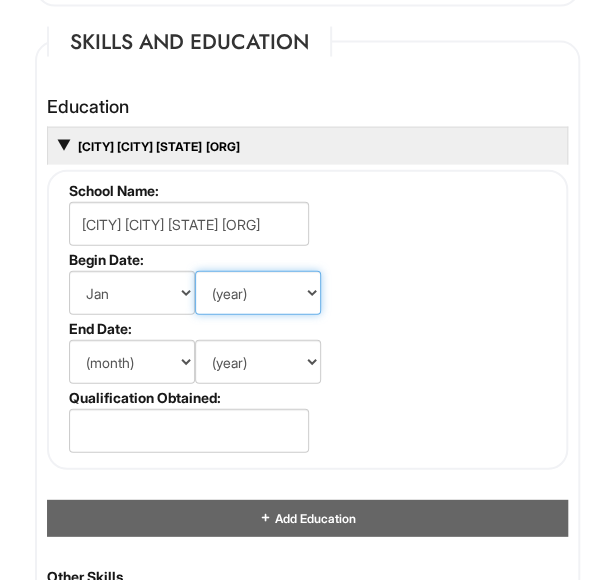 click on "(year) 2029 2028 2027 2026 2025 2024 2023 2022 2021 2020 2019 2018 2017 2016 2015 2014 2013 2012 2011 2010 2009 2008 2007 2006 2005 2004 2003 2002 2001 2000 1999 1998 1997 1996 1995 1994 1993 1992 1991 1990 1989 1988 1987 1986 1985 1984 1983 1982 1981 1980 1979 1978 1977 1976 1975 1974 1973 1972 1971 1970 1969 1968 1967 1966 1965 1964 1963 1962 1961 1960 1959 1958 1957 1956 1955 1954 1953 1952 1951 1950 1949 1948 1947 1946  --  2030 2031 2032 2033 2034 2035 2036 2037 2038 2039 2040 2041 2042 2043 2044 2045 2046 2047 2048 2049 2050 2051 2052 2053 2054 2055 2056 2057 2058 2059 2060 2061 2062 2063 2064" at bounding box center [258, 293] 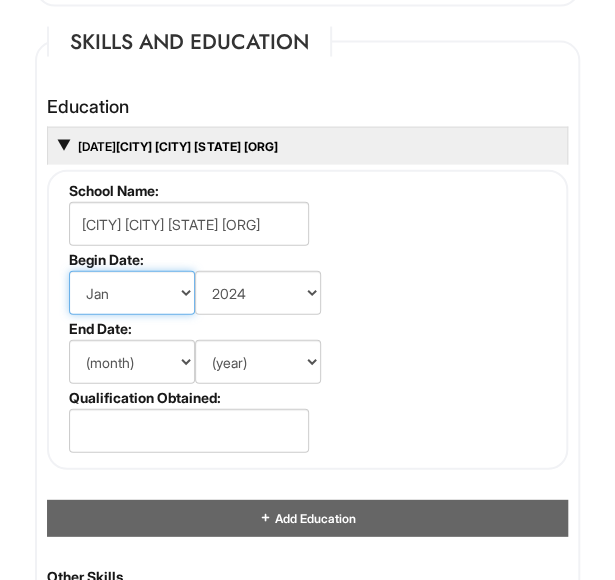 click on "(month) Jan Feb Mar Apr May Jun Jul Aug Sep Oct Nov Dec" at bounding box center [132, 293] 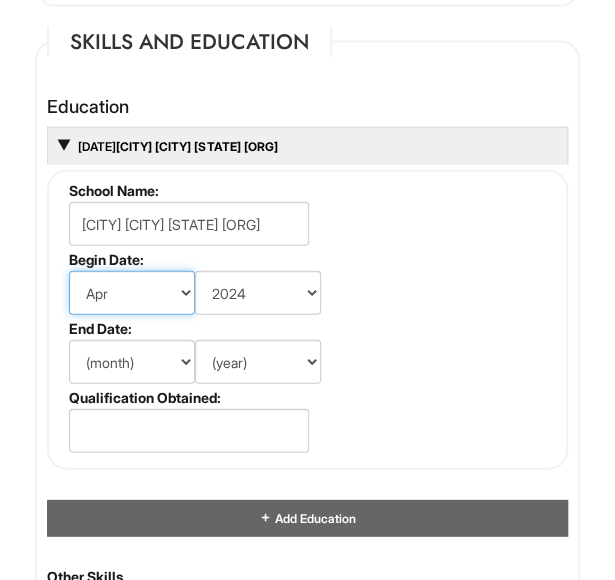 click on "(month) Jan Feb Mar Apr May Jun Jul Aug Sep Oct Nov Dec" at bounding box center [132, 293] 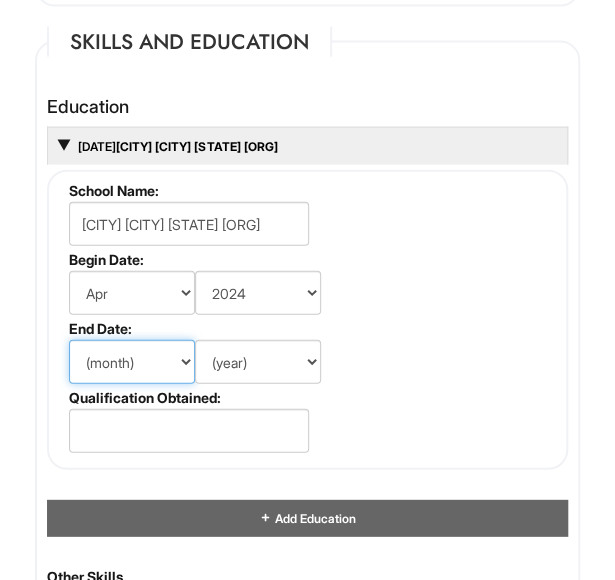 click on "(month) Jan Feb Mar Apr May Jun Jul Aug Sep Oct Nov Dec" at bounding box center (132, 362) 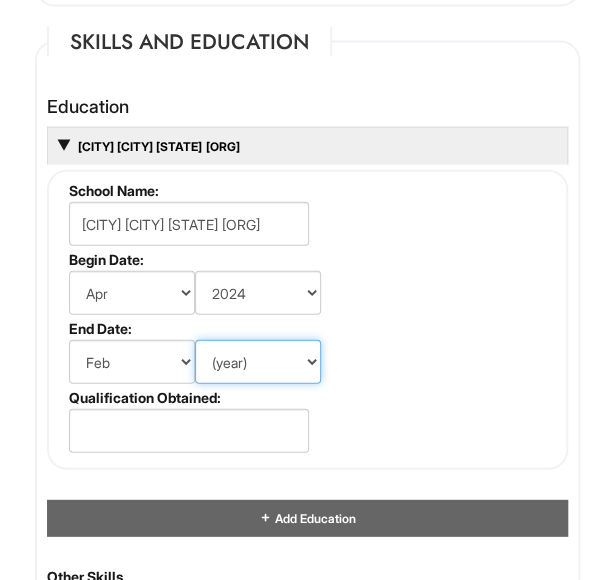 click on "(year) 2029 2028 2027 2026 2025 2024 2023 2022 2021 2020 2019 2018 2017 2016 2015 2014 2013 2012 2011 2010 2009 2008 2007 2006 2005 2004 2003 2002 2001 2000 1999 1998 1997 1996 1995 1994 1993 1992 1991 1990 1989 1988 1987 1986 1985 1984 1983 1982 1981 1980 1979 1978 1977 1976 1975 1974 1973 1972 1971 1970 1969 1968 1967 1966 1965 1964 1963 1962 1961 1960 1959 1958 1957 1956 1955 1954 1953 1952 1951 1950 1949 1948 1947 1946  --  2030 2031 2032 2033 2034 2035 2036 2037 2038 2039 2040 2041 2042 2043 2044 2045 2046 2047 2048 2049 2050 2051 2052 2053 2054 2055 2056 2057 2058 2059 2060 2061 2062 2063 2064" at bounding box center (258, 362) 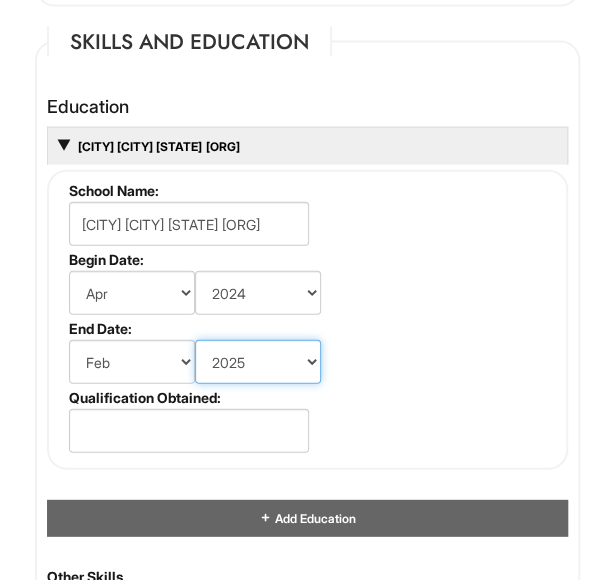 click on "(year) 2029 2028 2027 2026 2025 2024 2023 2022 2021 2020 2019 2018 2017 2016 2015 2014 2013 2012 2011 2010 2009 2008 2007 2006 2005 2004 2003 2002 2001 2000 1999 1998 1997 1996 1995 1994 1993 1992 1991 1990 1989 1988 1987 1986 1985 1984 1983 1982 1981 1980 1979 1978 1977 1976 1975 1974 1973 1972 1971 1970 1969 1968 1967 1966 1965 1964 1963 1962 1961 1960 1959 1958 1957 1956 1955 1954 1953 1952 1951 1950 1949 1948 1947 1946  --  2030 2031 2032 2033 2034 2035 2036 2037 2038 2039 2040 2041 2042 2043 2044 2045 2046 2047 2048 2049 2050 2051 2052 2053 2054 2055 2056 2057 2058 2059 2060 2061 2062 2063 2064" at bounding box center (258, 362) 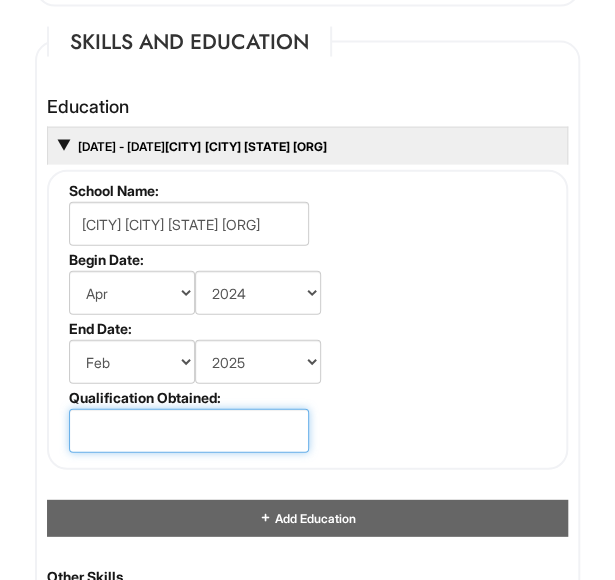 click at bounding box center [189, 431] 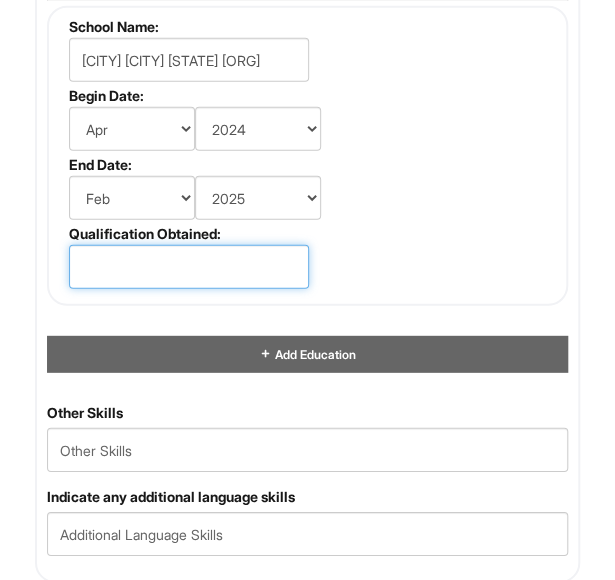 scroll, scrollTop: 3010, scrollLeft: 0, axis: vertical 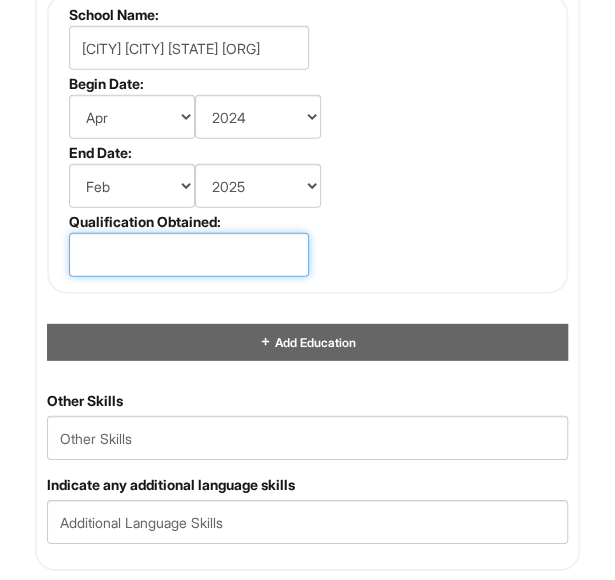 type 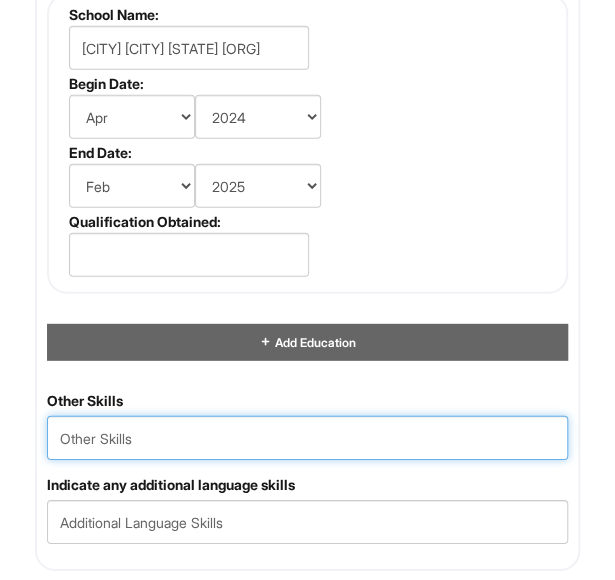 click at bounding box center [307, 438] 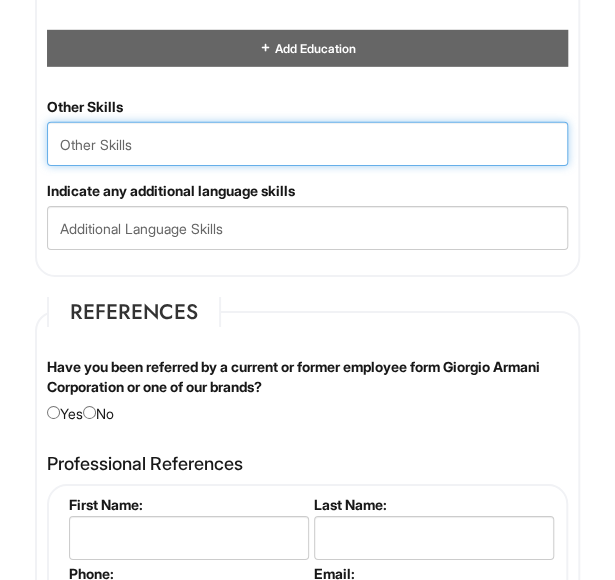 scroll, scrollTop: 3386, scrollLeft: 0, axis: vertical 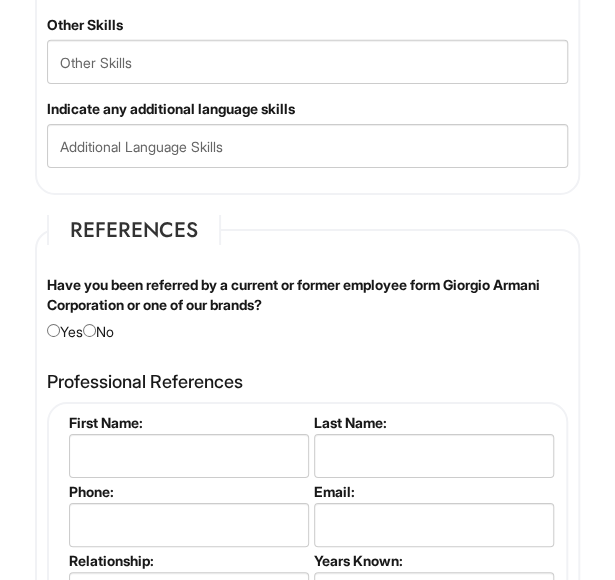 click on "Have you been referred by a current or former employee form Giorgio Armani Corporation or one of our brands?    Yes   No" at bounding box center (307, 308) 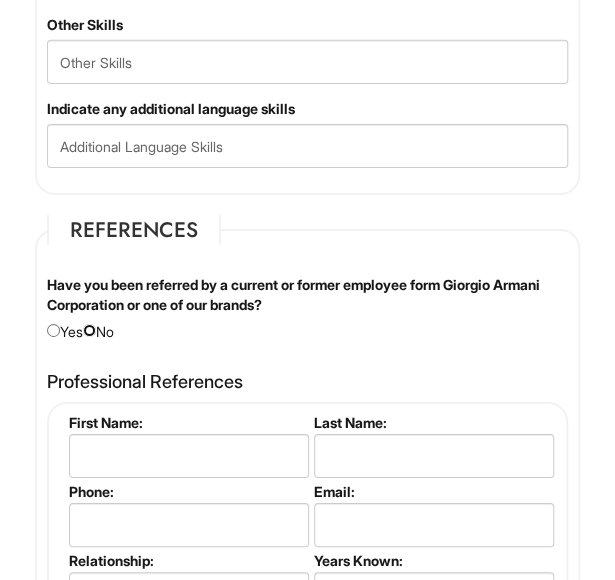 click at bounding box center [89, 330] 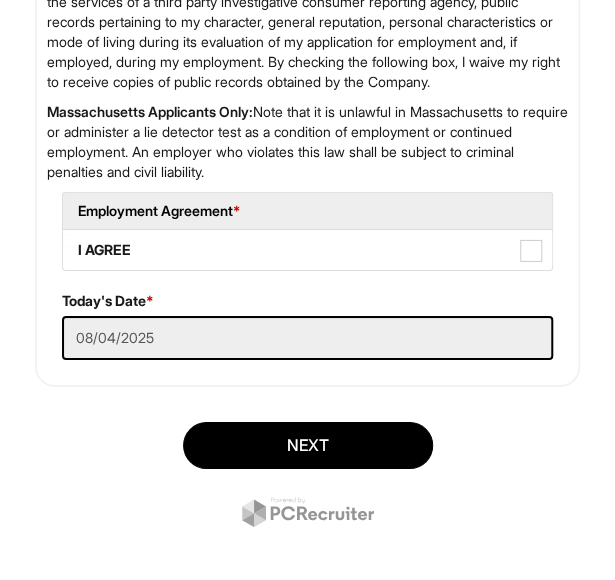 scroll, scrollTop: 5102, scrollLeft: 0, axis: vertical 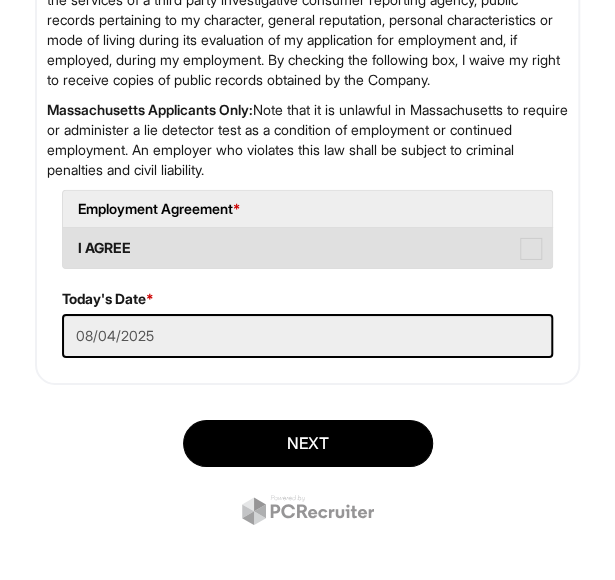 click on "I AGREE" at bounding box center (307, 248) 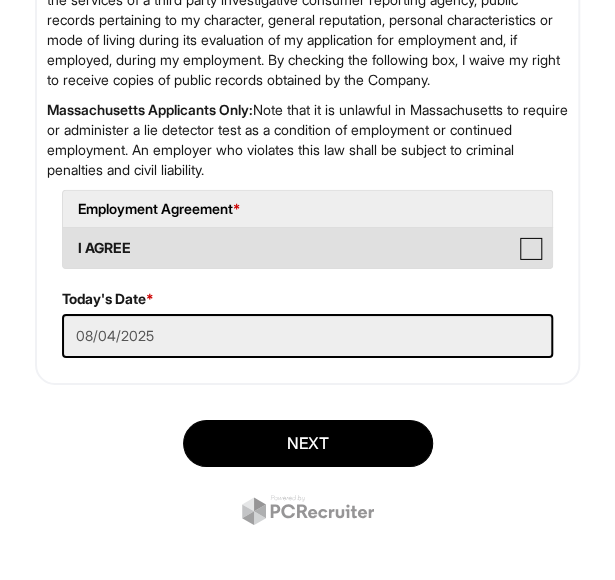 click on "I AGREE" at bounding box center [69, 238] 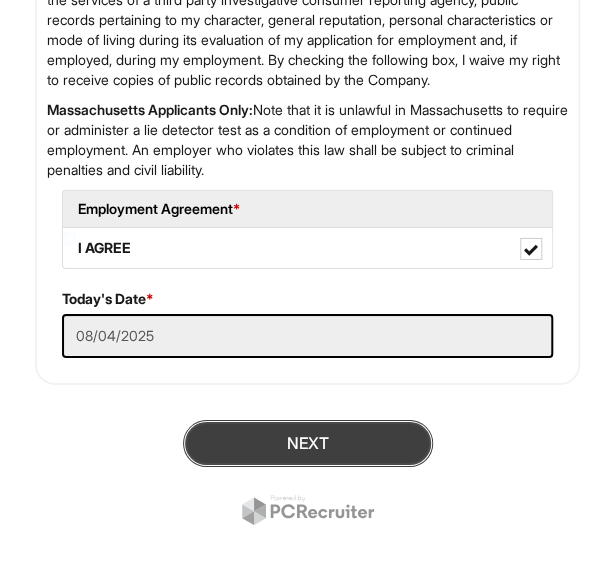 click on "Next" at bounding box center [308, 443] 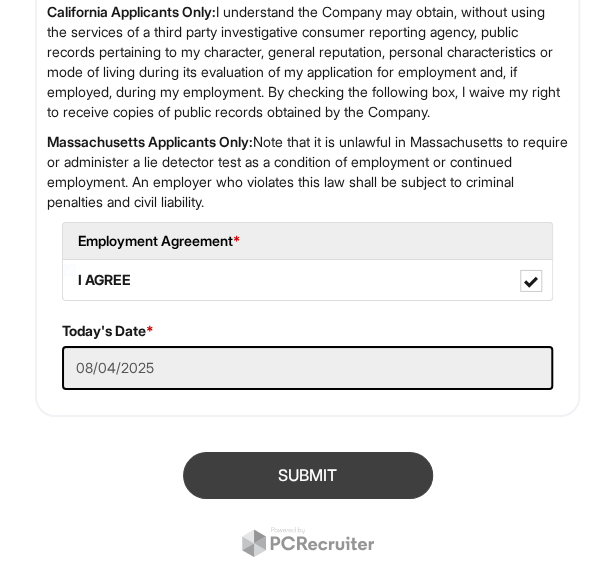 scroll, scrollTop: 5168, scrollLeft: 0, axis: vertical 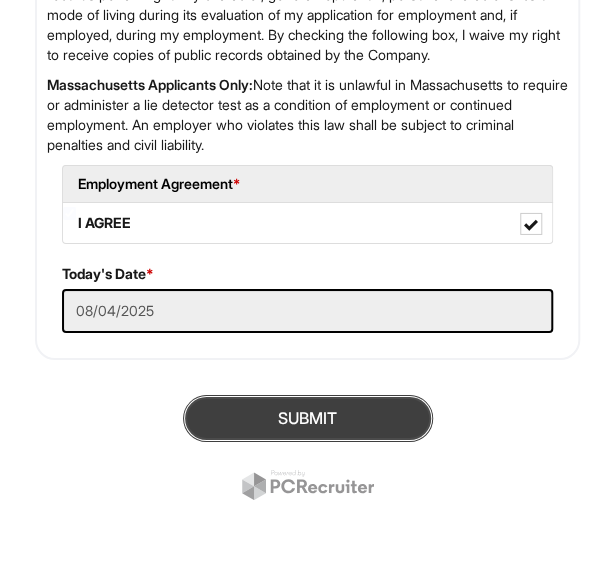 click on "SUBMIT" at bounding box center [308, 418] 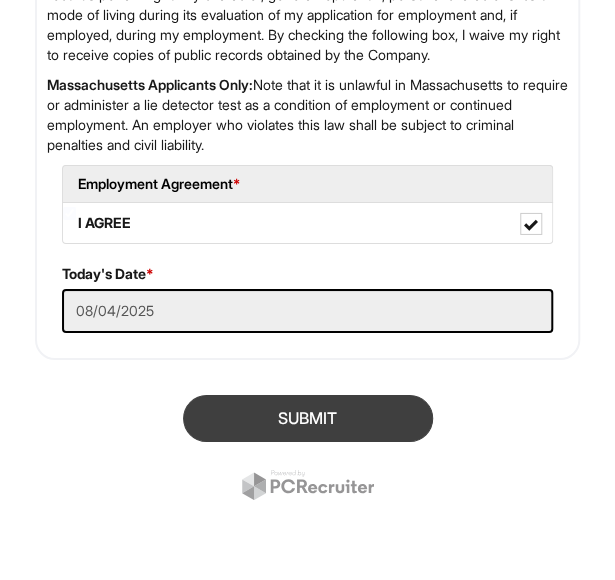 scroll, scrollTop: 158, scrollLeft: 0, axis: vertical 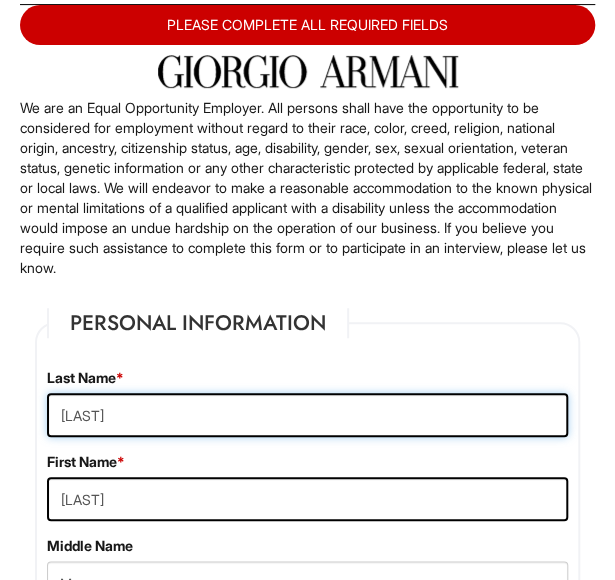 click on "[LAST]" at bounding box center (307, 415) 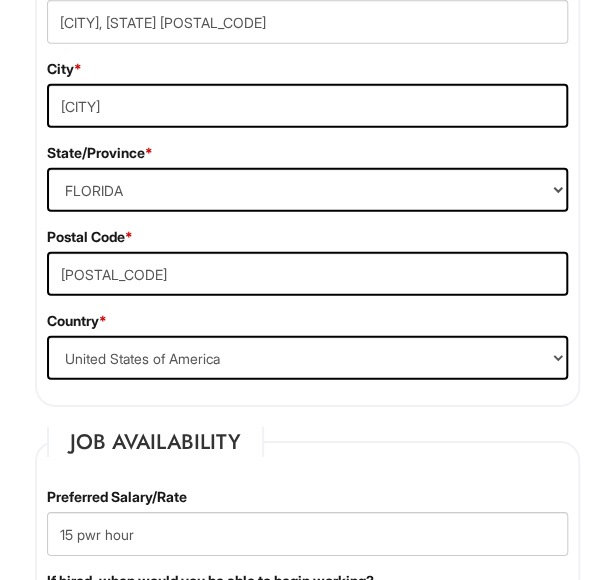 scroll, scrollTop: 1228, scrollLeft: 0, axis: vertical 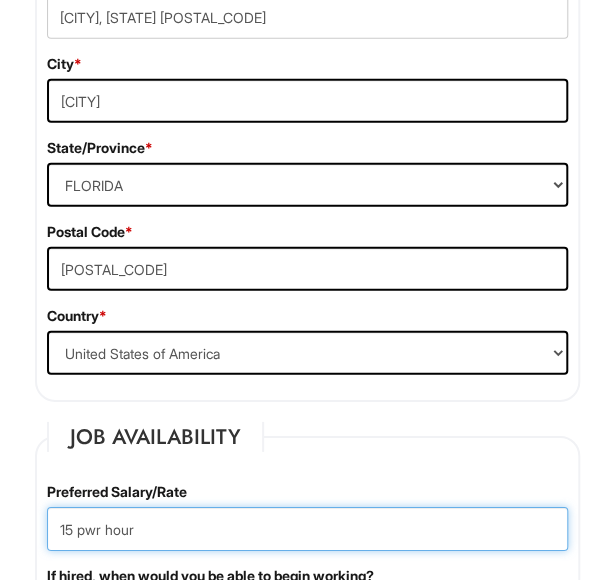click on "15 pwr hour" at bounding box center [307, 529] 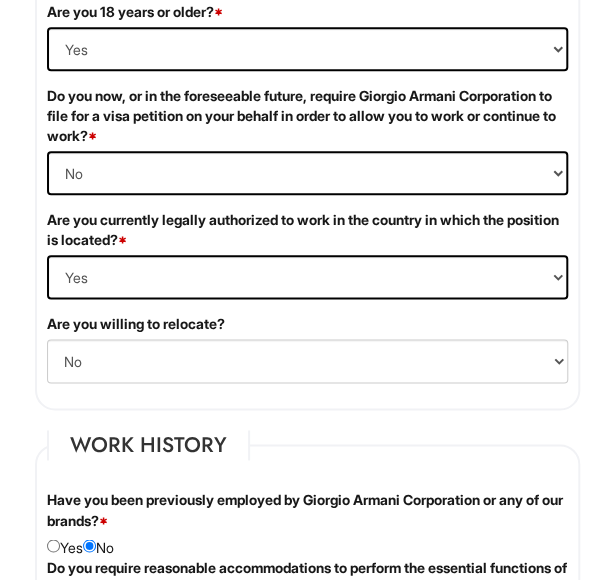 scroll, scrollTop: 2244, scrollLeft: 0, axis: vertical 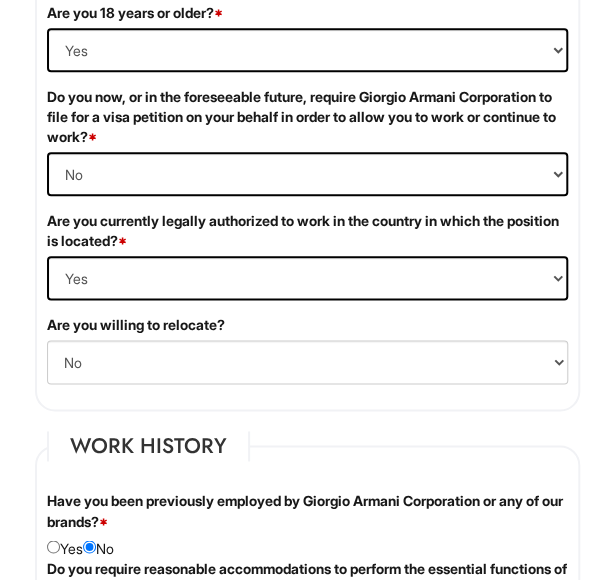 type on "15 per hour" 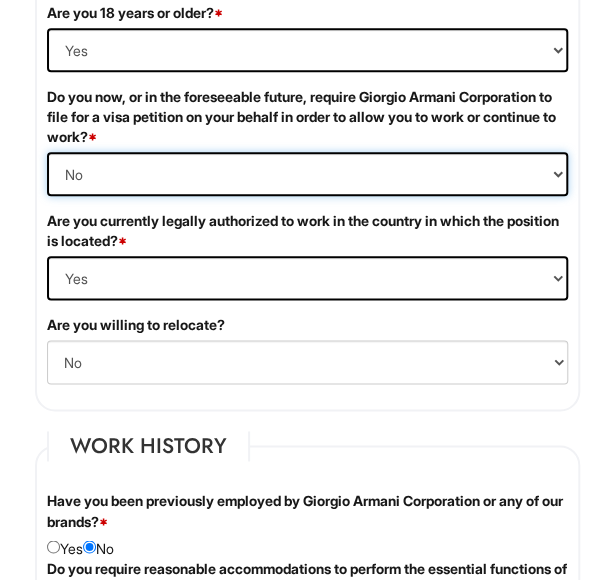 click on "(Yes / No) Yes No" at bounding box center (307, 174) 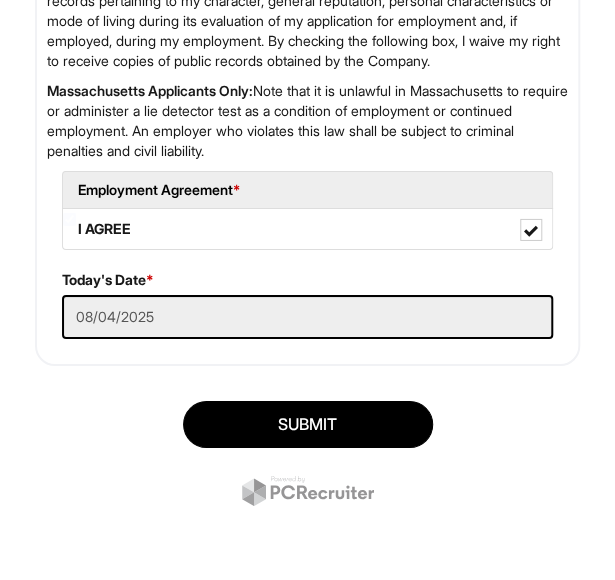 scroll, scrollTop: 5163, scrollLeft: 0, axis: vertical 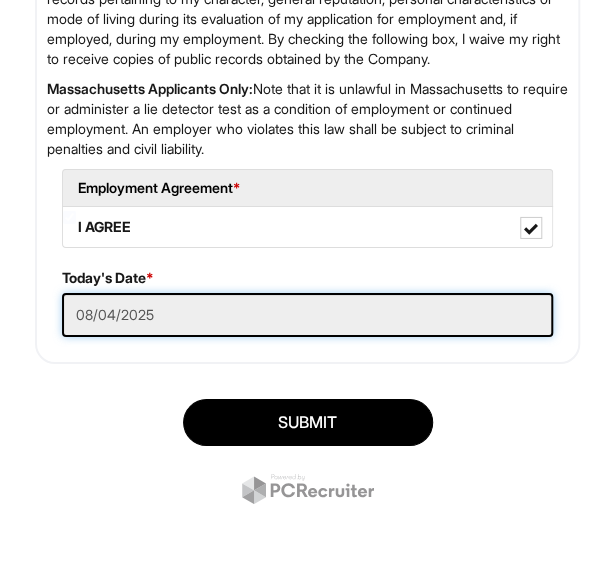 click on "08/04/2025" at bounding box center (307, 315) 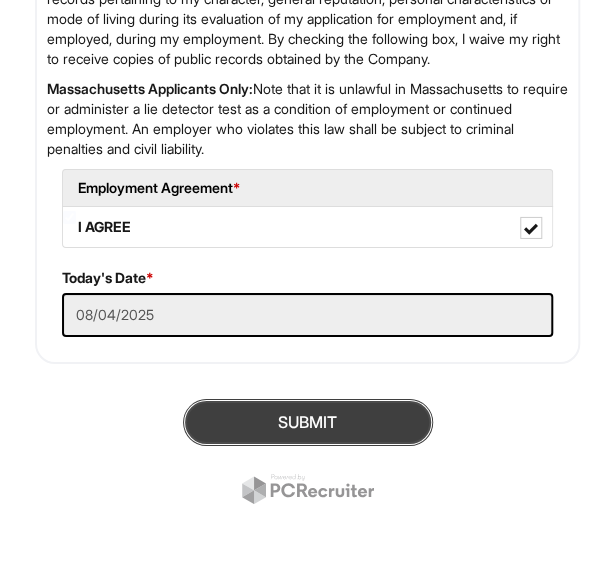 click on "SUBMIT" at bounding box center (308, 422) 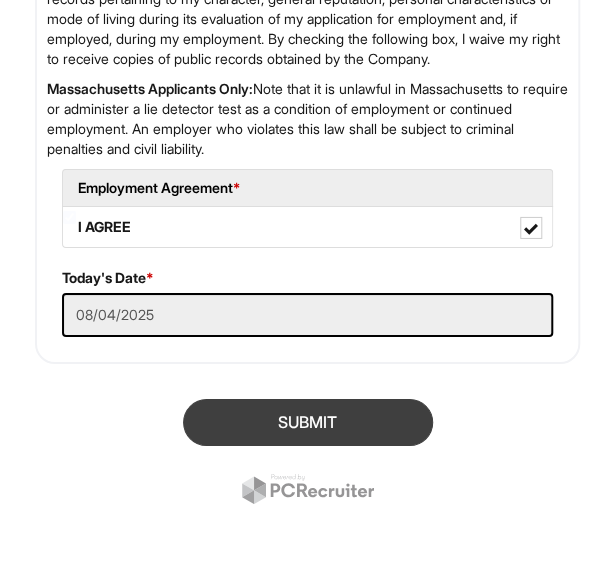 scroll, scrollTop: 158, scrollLeft: 0, axis: vertical 